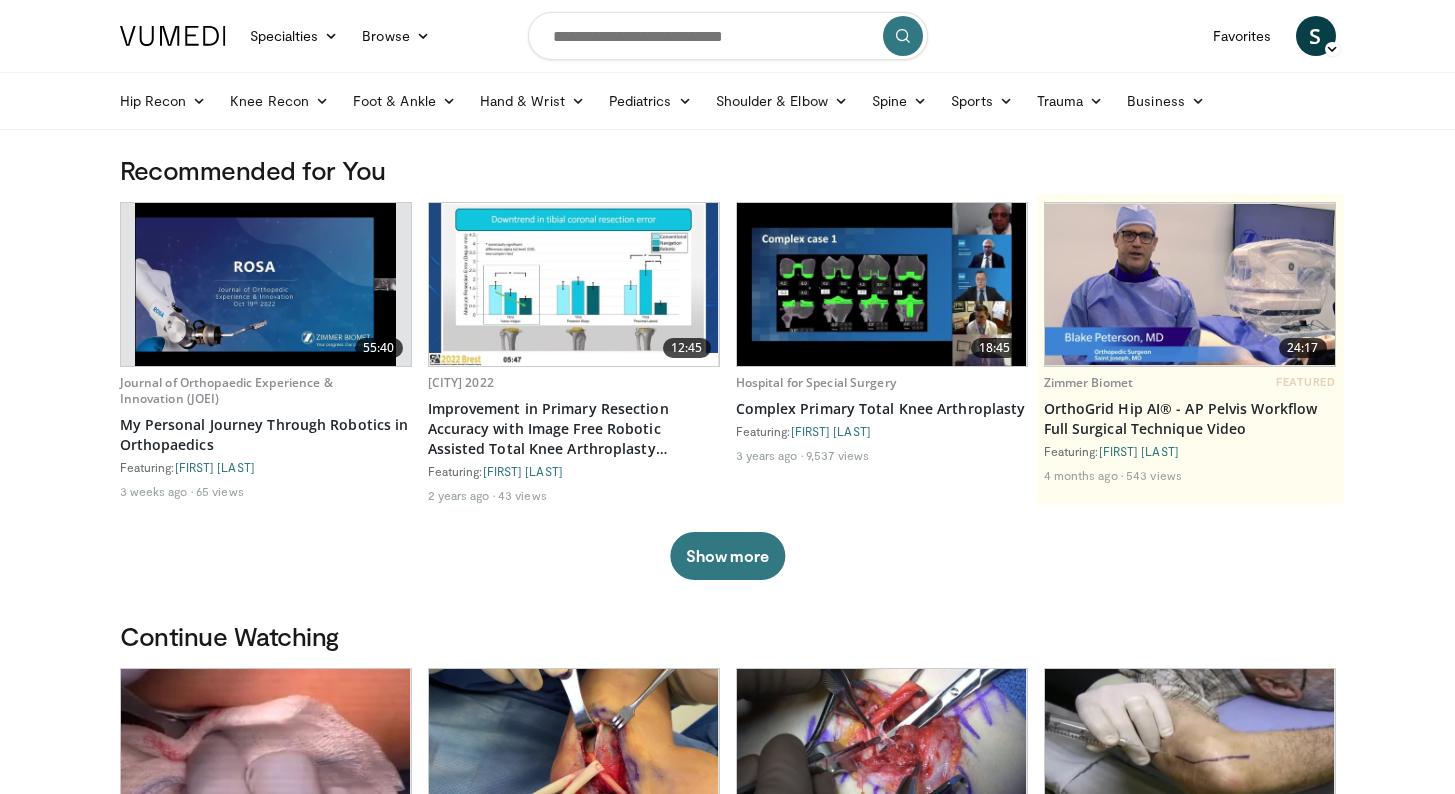 scroll, scrollTop: 0, scrollLeft: 0, axis: both 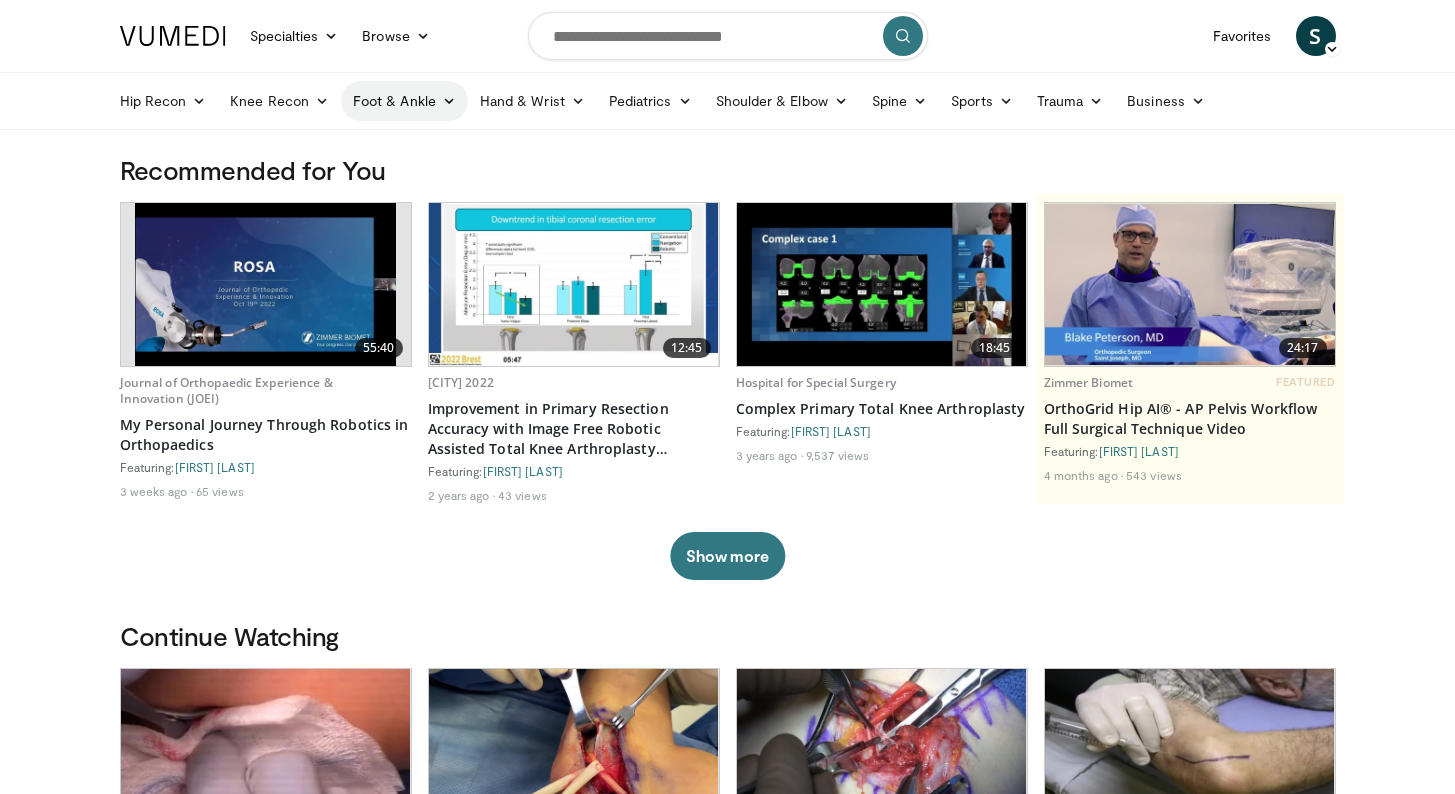 click on "Foot & Ankle" at bounding box center [404, 101] 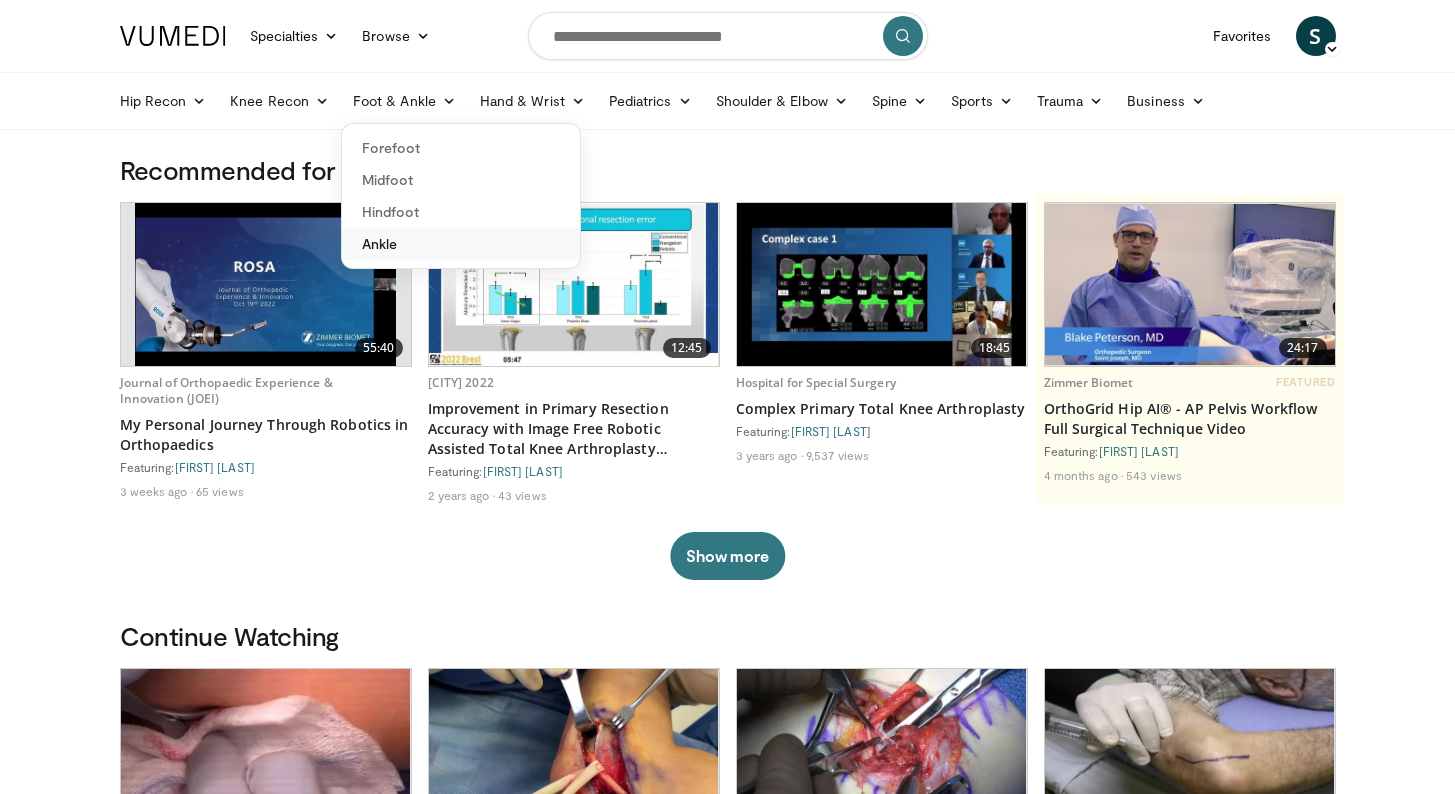 click on "Ankle" at bounding box center [461, 244] 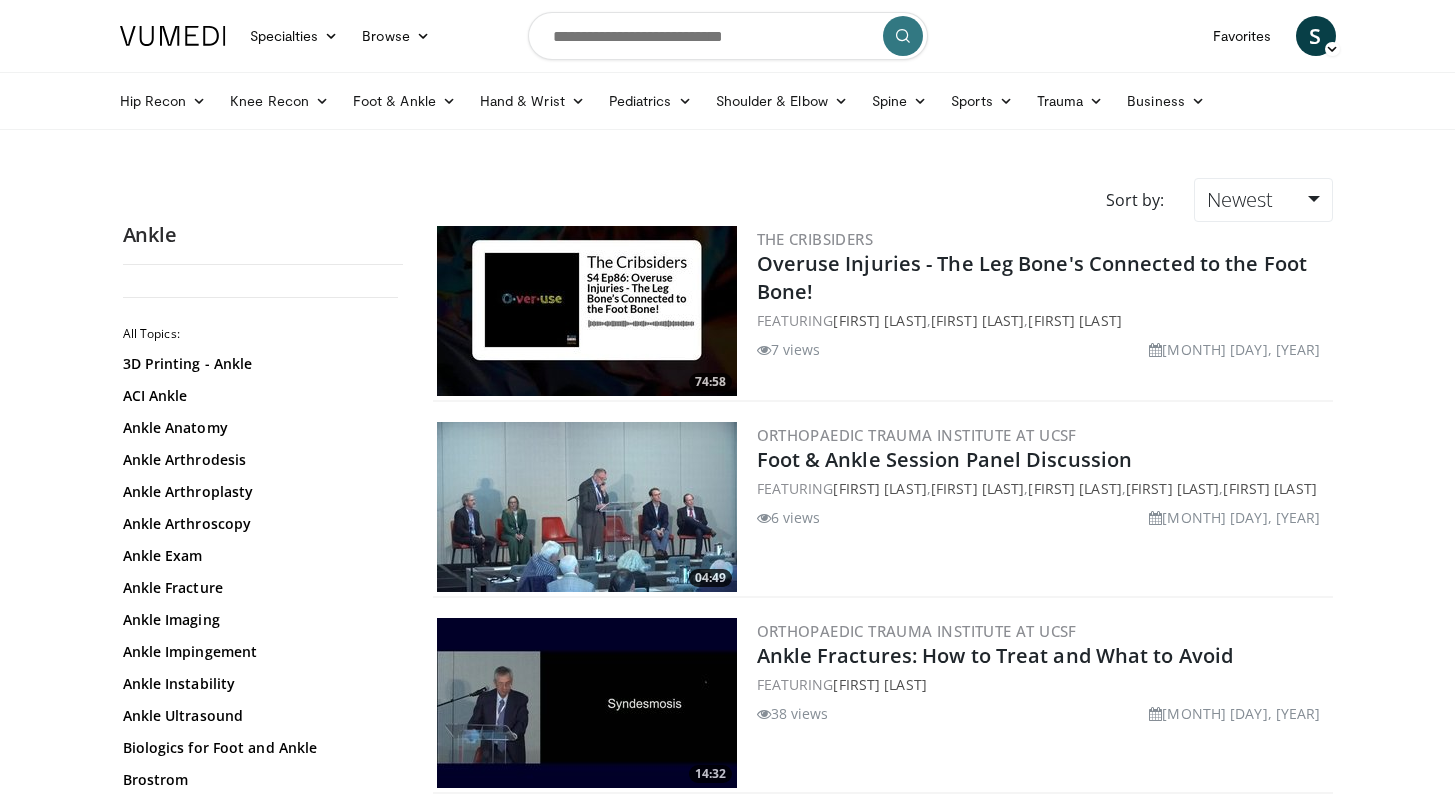 scroll, scrollTop: 0, scrollLeft: 0, axis: both 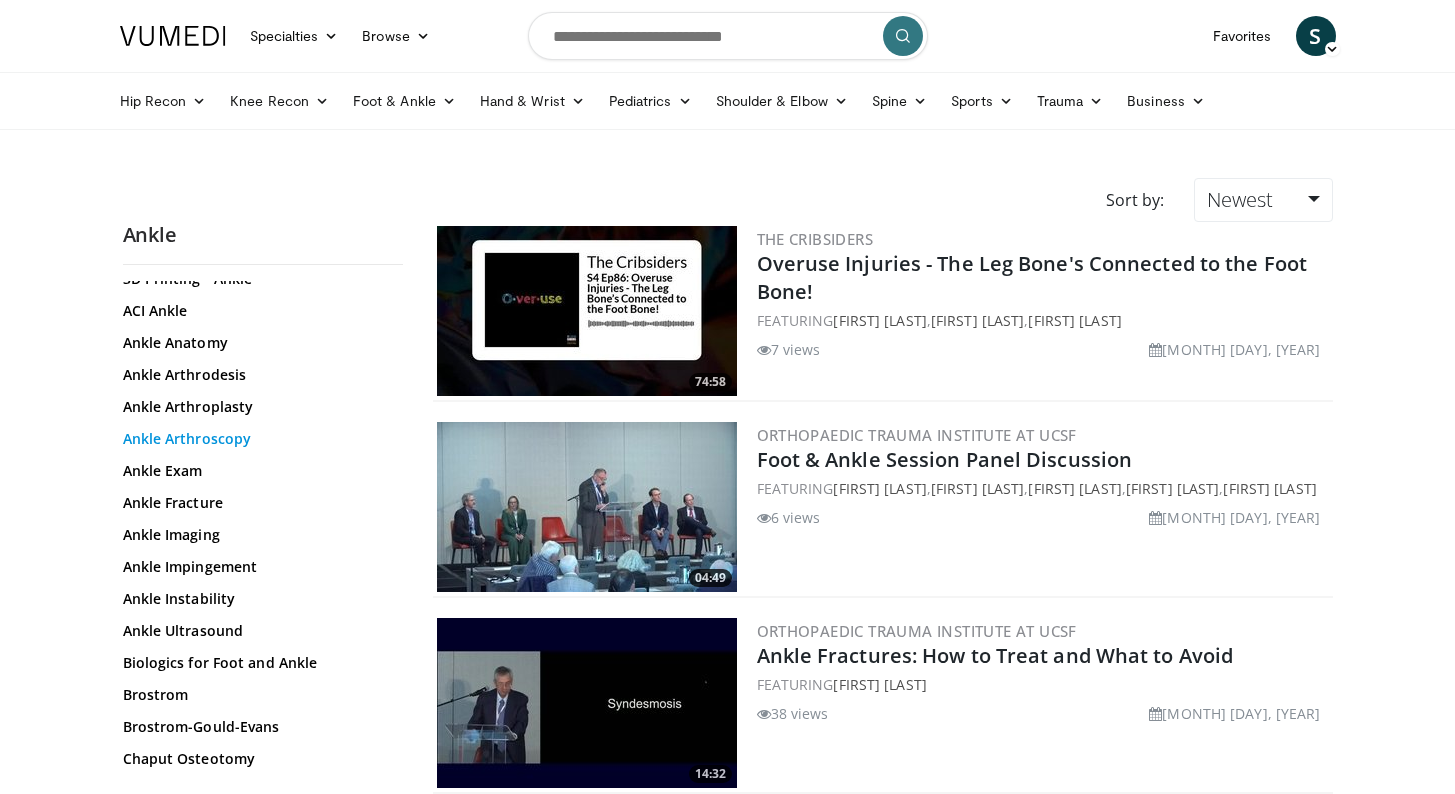 click on "Ankle Arthroscopy" at bounding box center (258, 439) 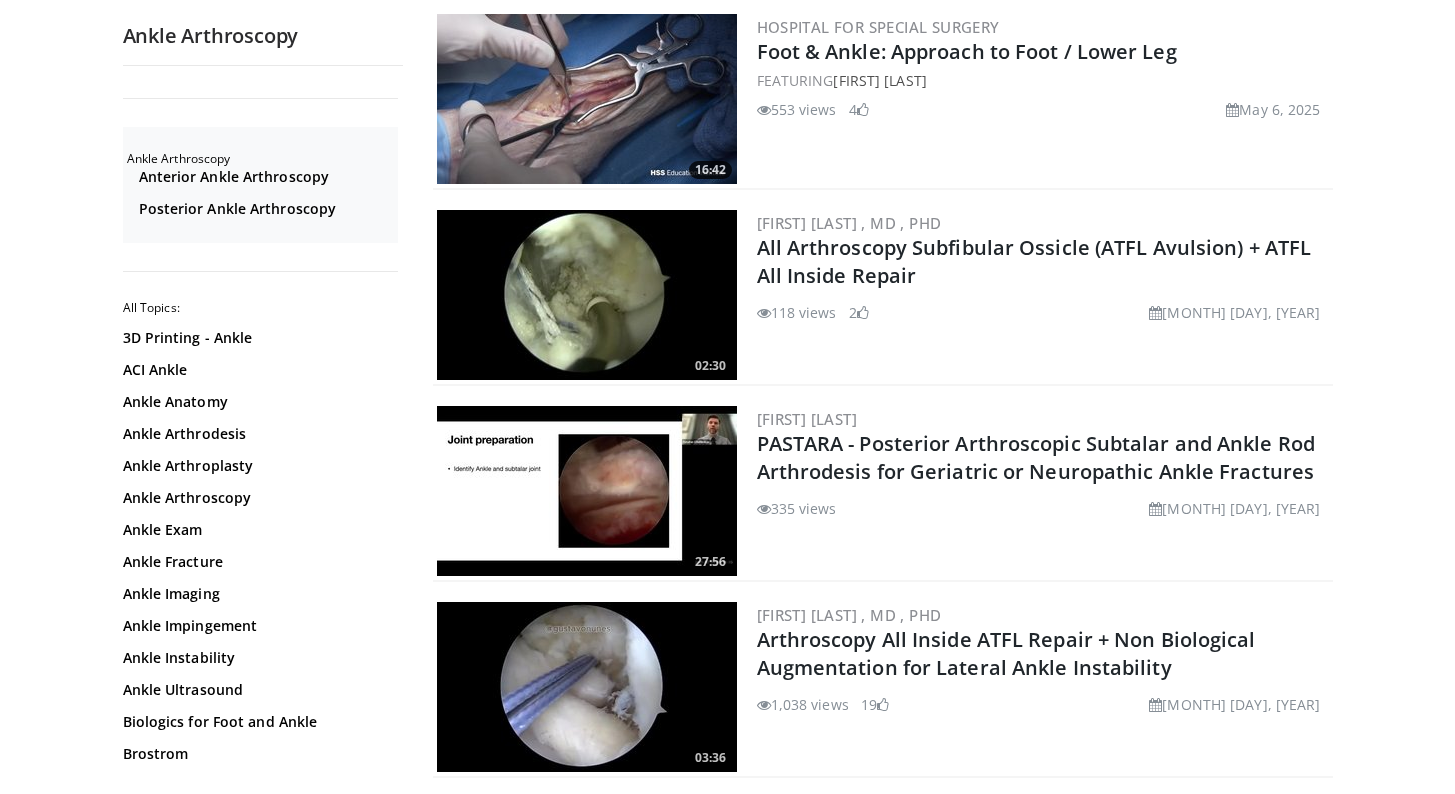 scroll, scrollTop: 535, scrollLeft: 0, axis: vertical 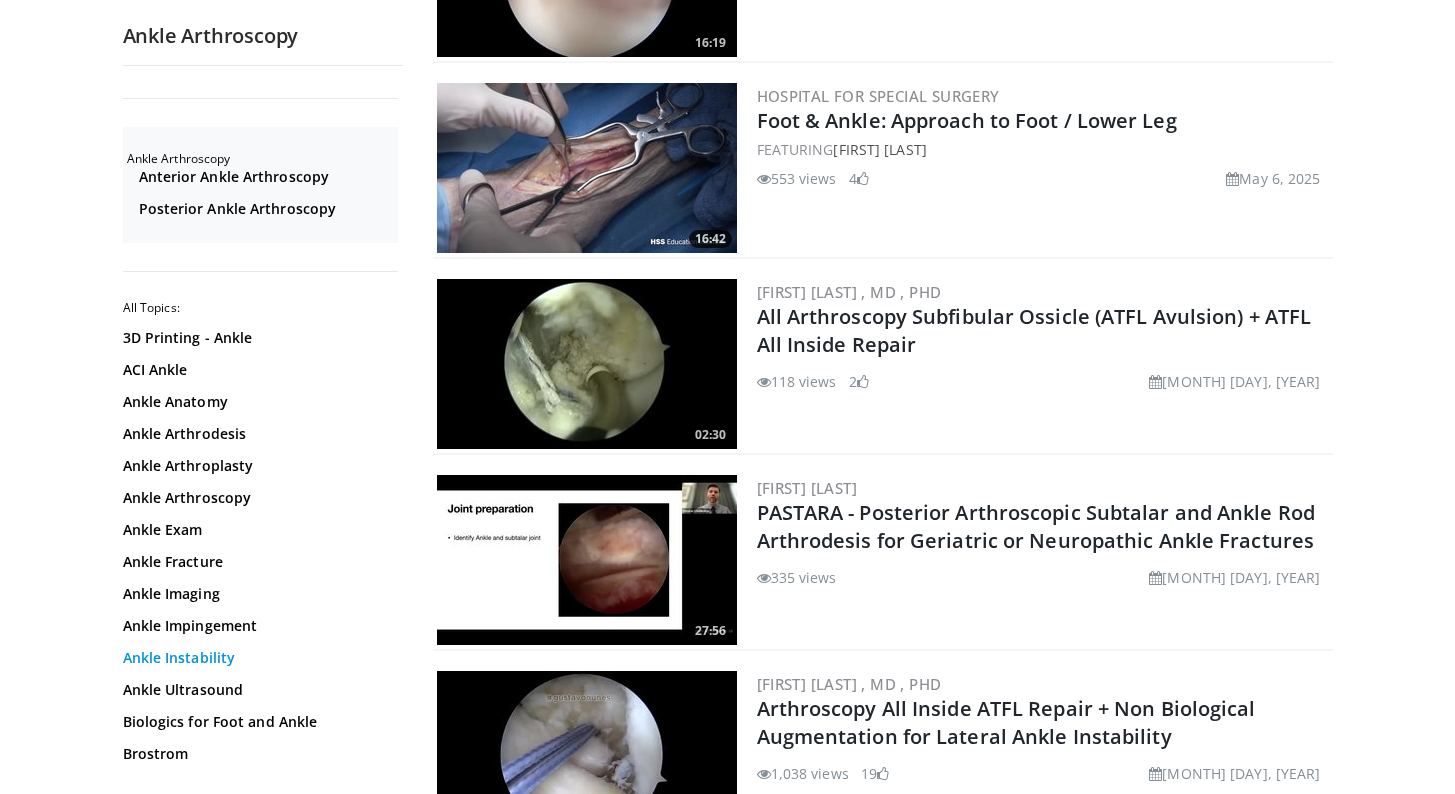 click on "Ankle Instability" at bounding box center [258, 658] 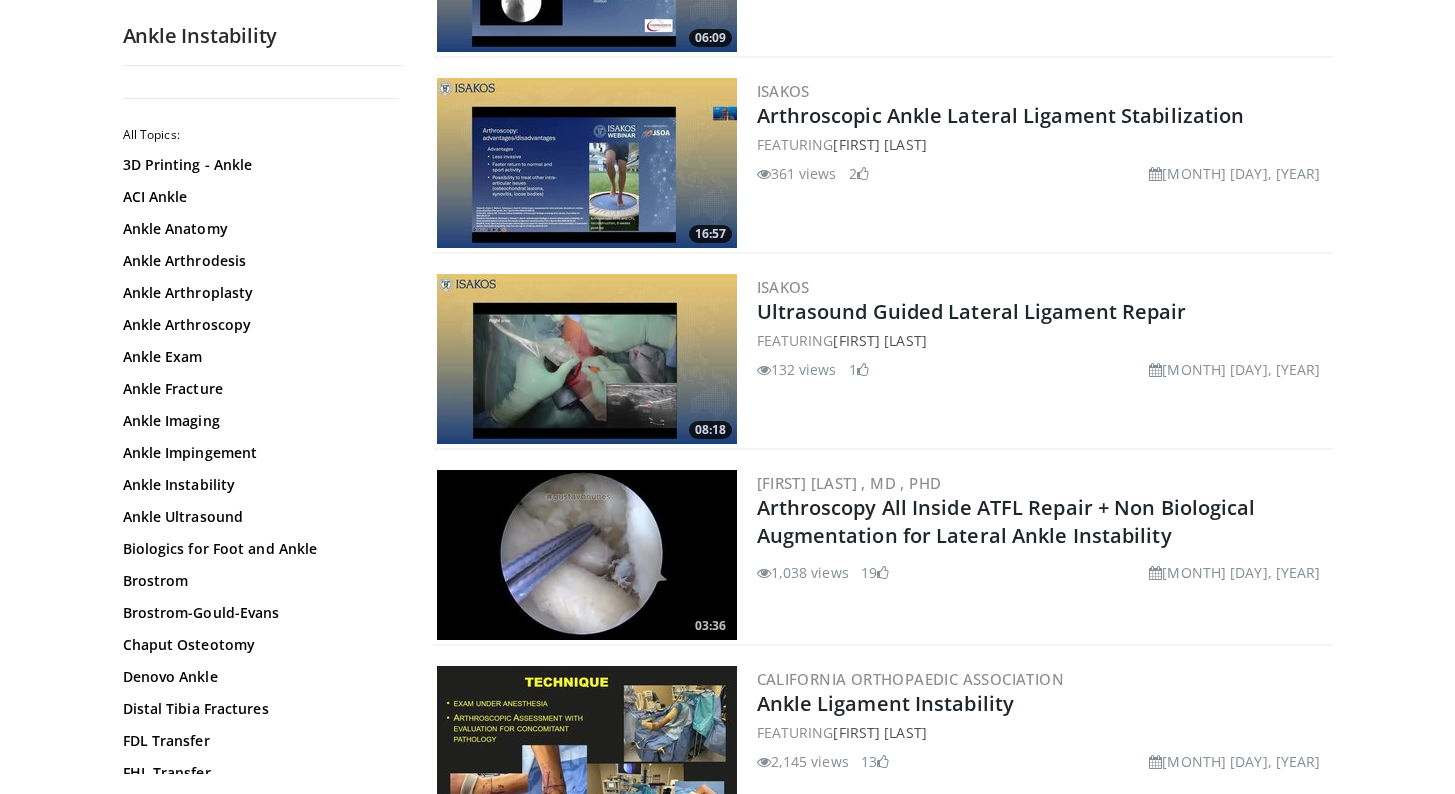 scroll, scrollTop: 1790, scrollLeft: 0, axis: vertical 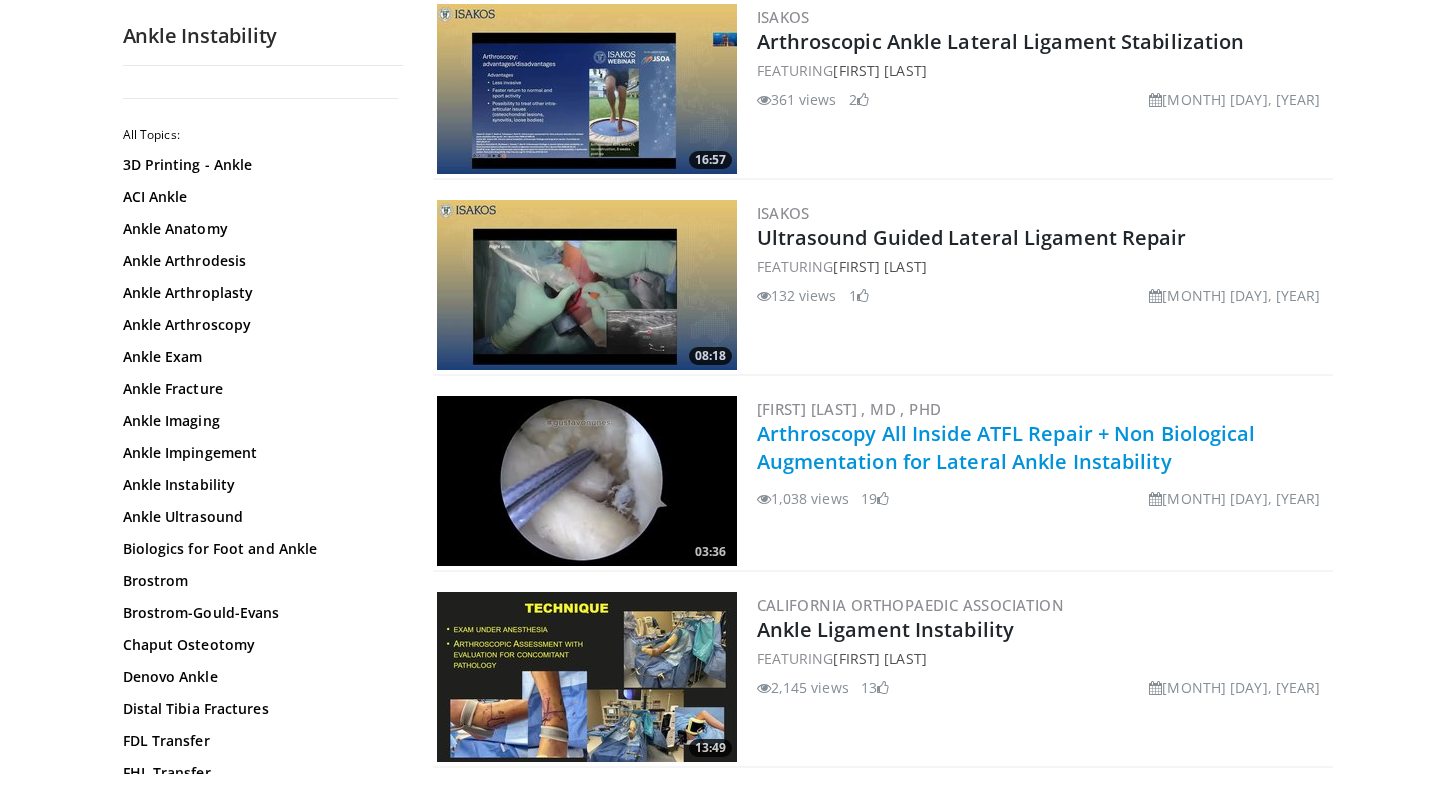 click on "Arthroscopy All Inside ATFL Repair + Non Biological Augmentation for Lateral Ankle Instability" at bounding box center (1006, 447) 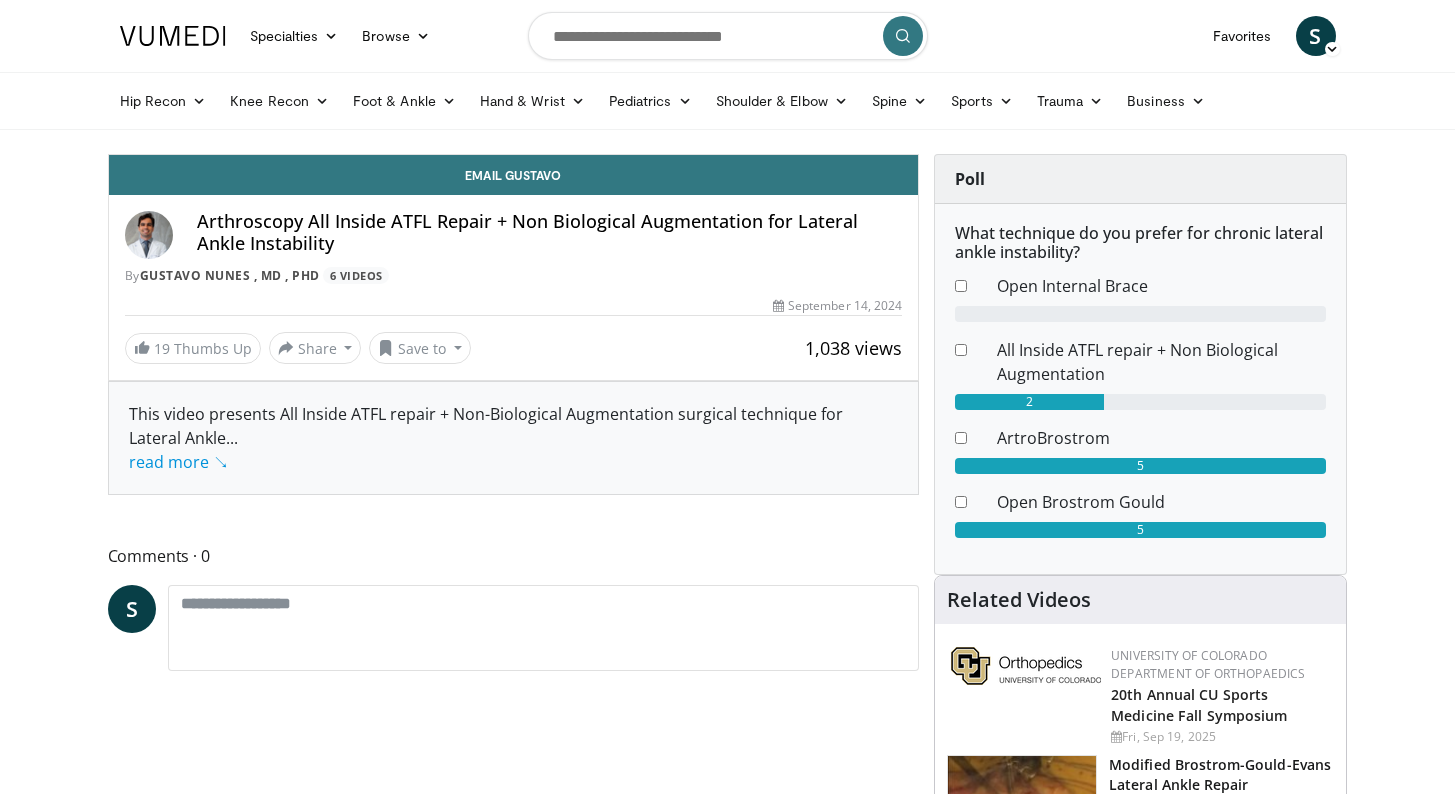 scroll, scrollTop: 0, scrollLeft: 0, axis: both 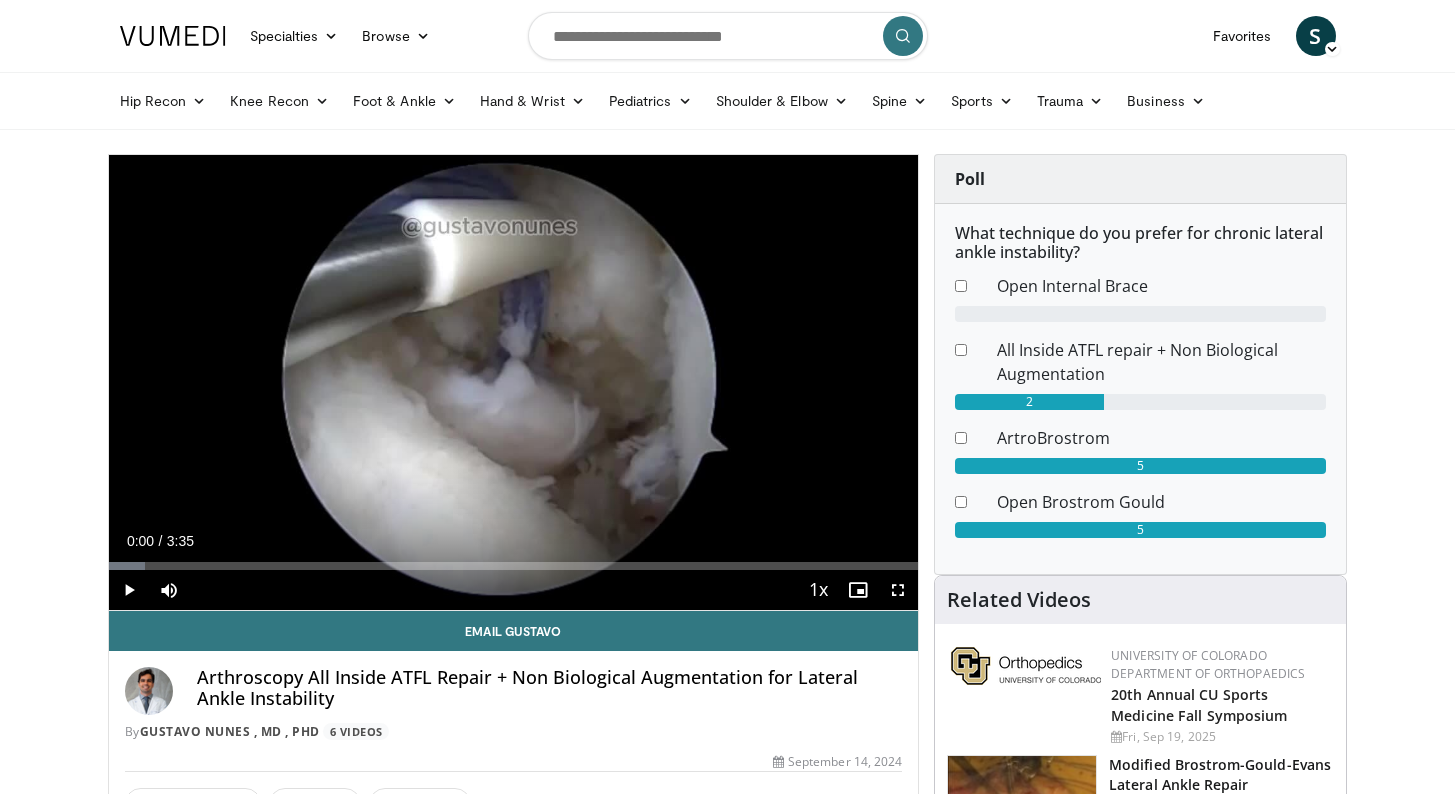 click at bounding box center [129, 590] 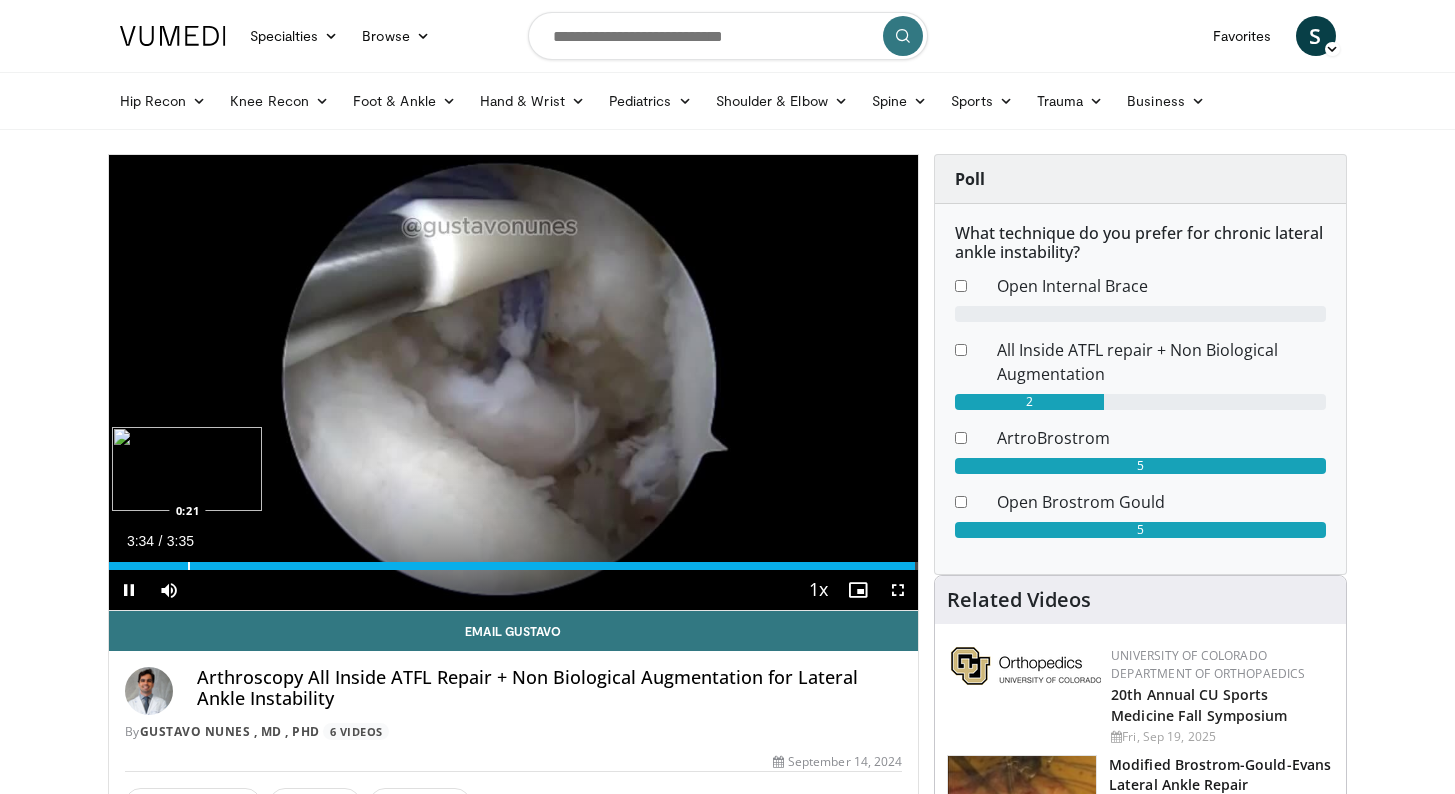 click on "Loaded :  92.72% 3:34 0:21" at bounding box center [514, 560] 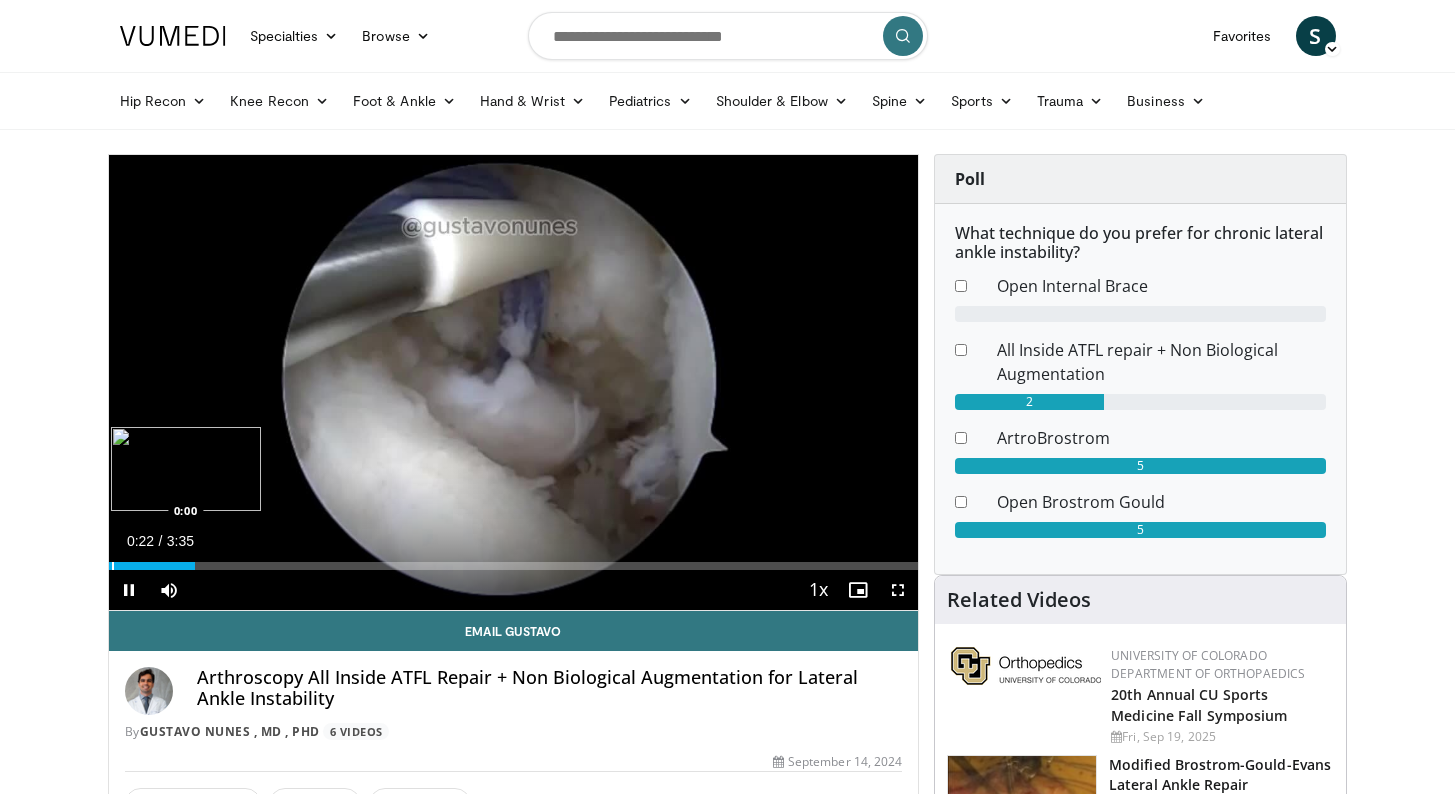 click at bounding box center (113, 566) 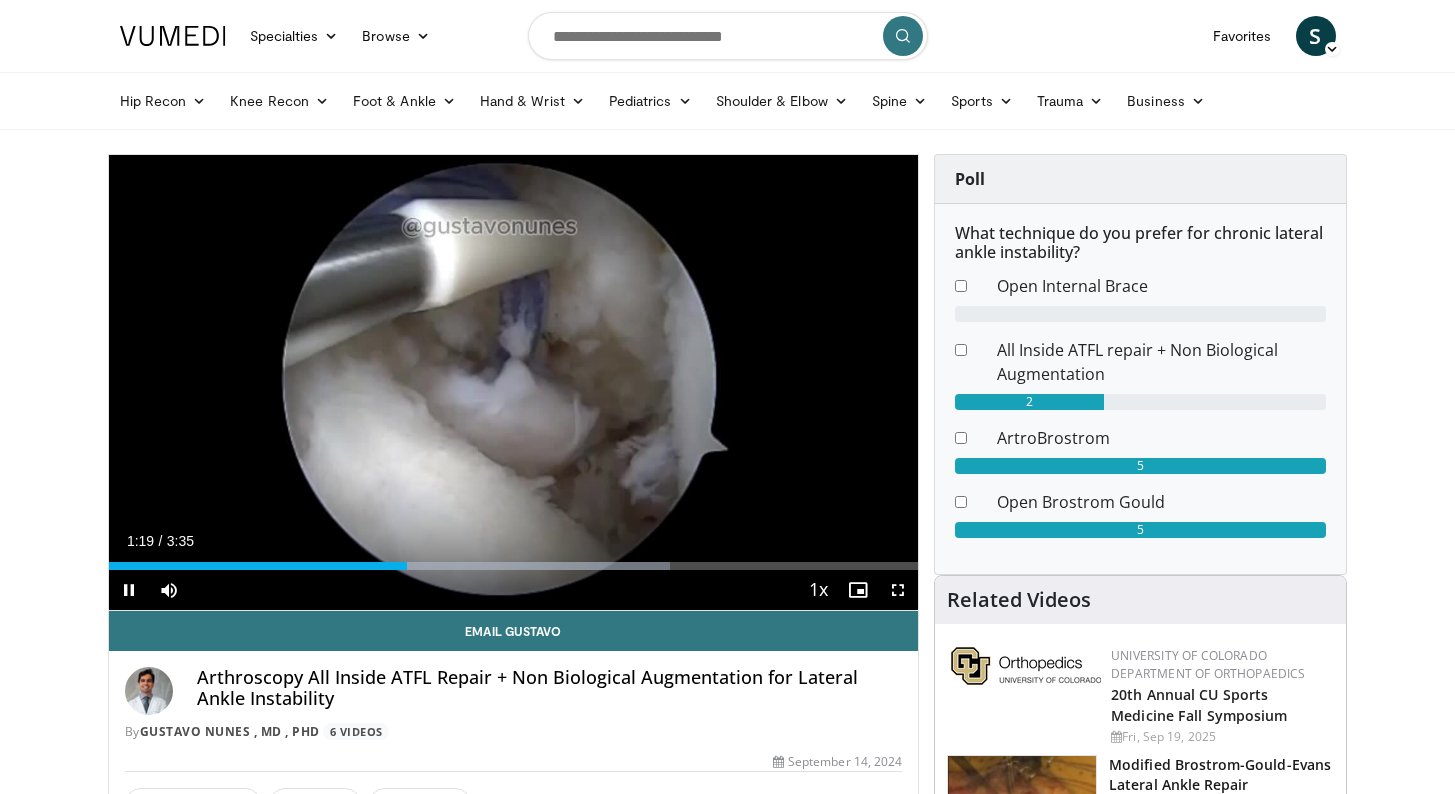 click at bounding box center (898, 590) 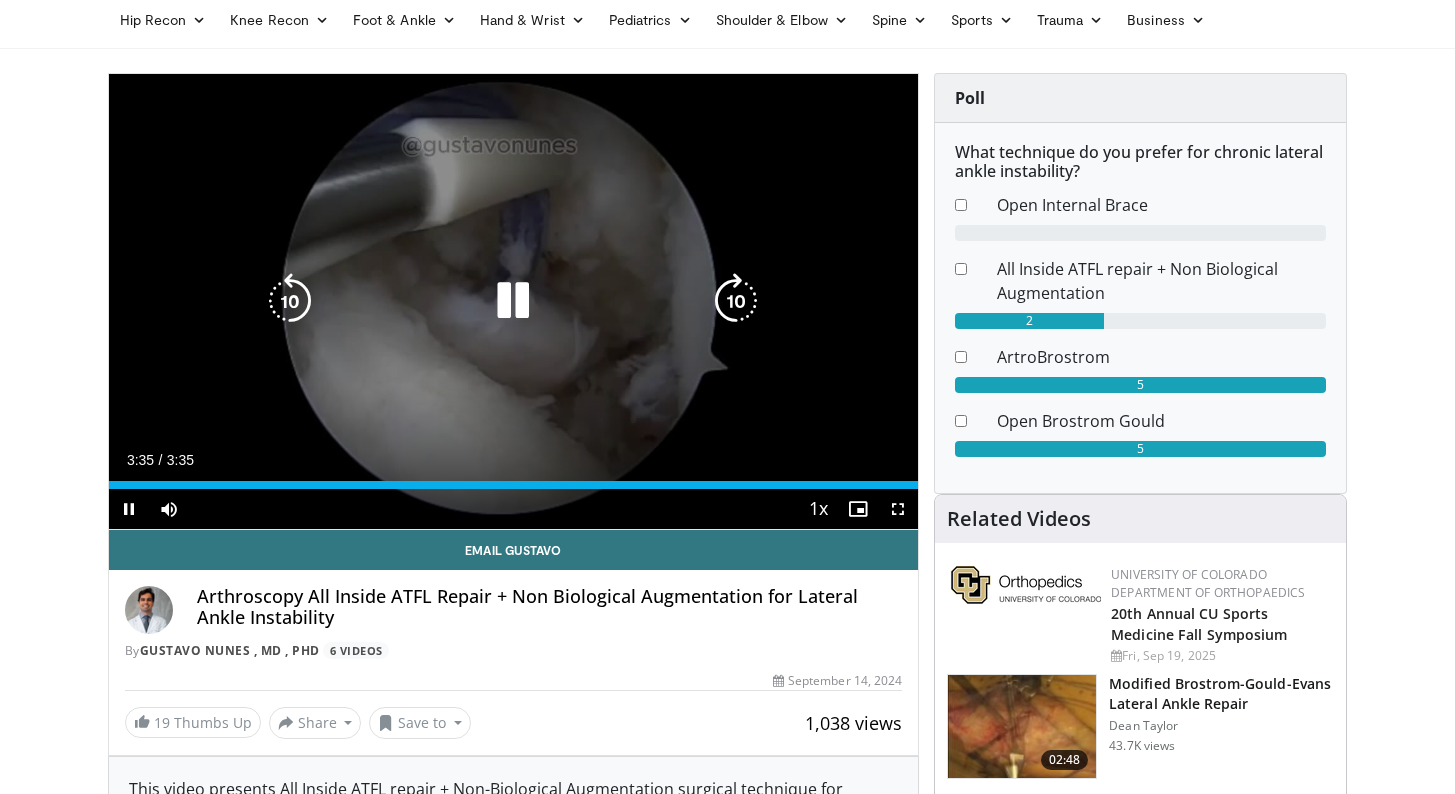 scroll, scrollTop: 381, scrollLeft: 0, axis: vertical 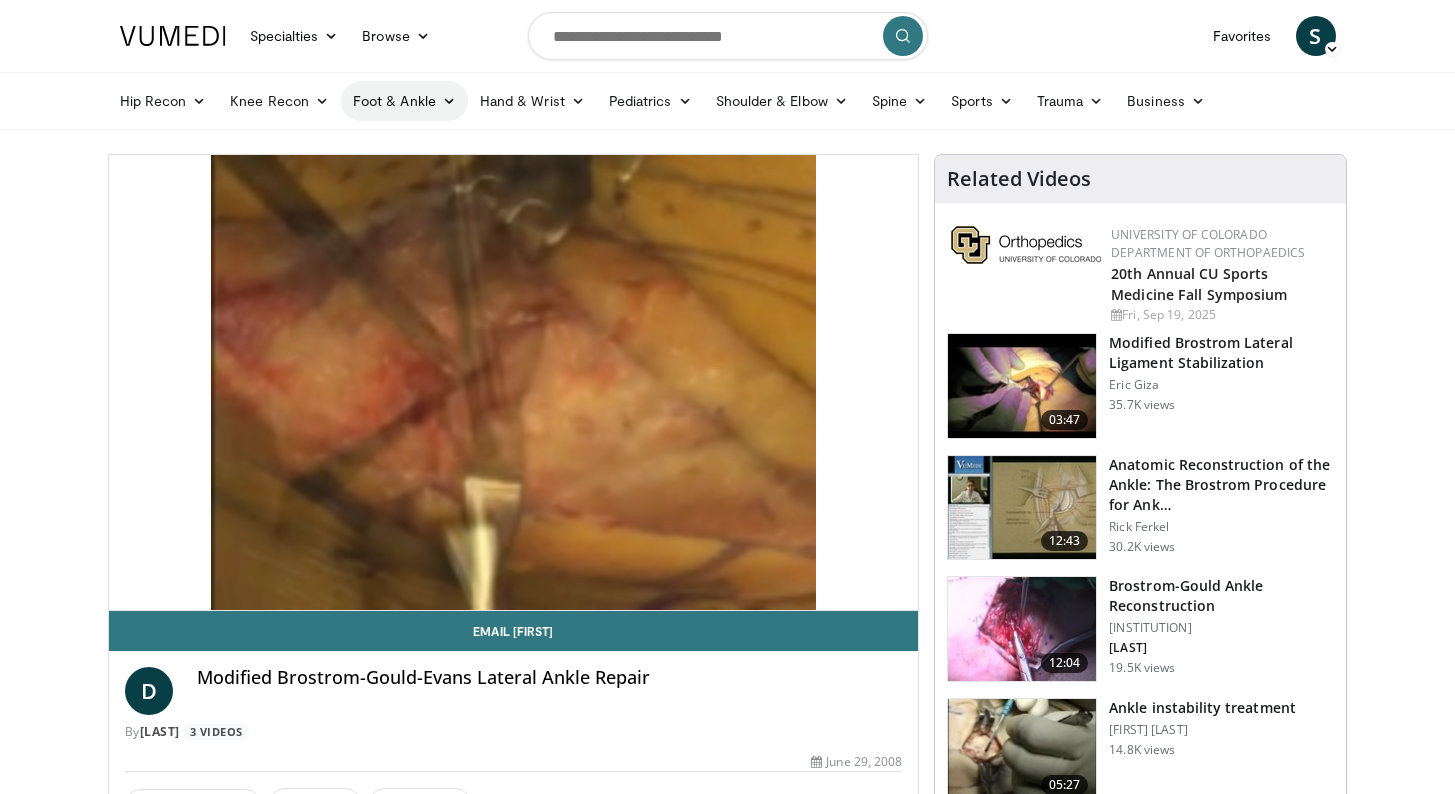 click at bounding box center [449, 101] 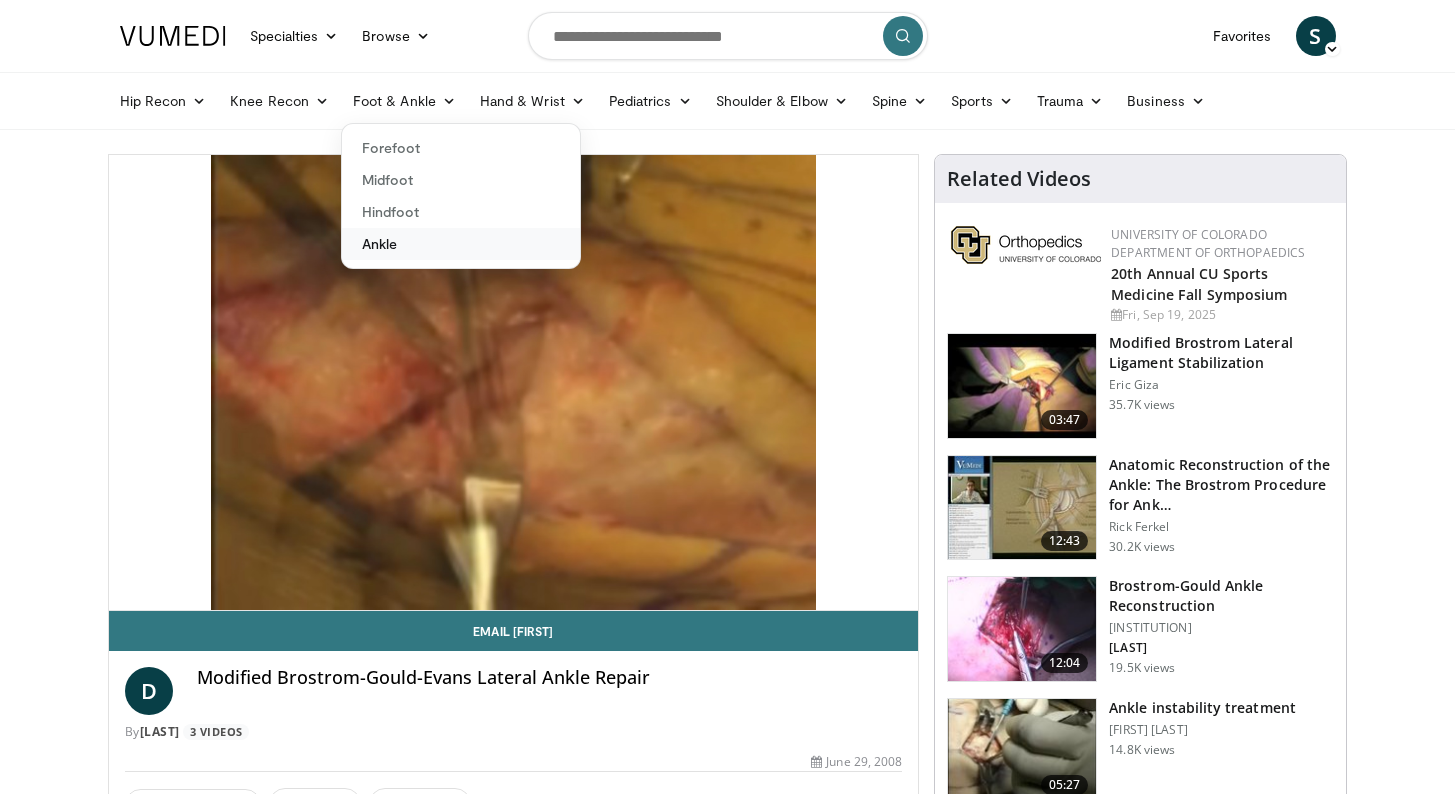 click on "Ankle" at bounding box center (461, 244) 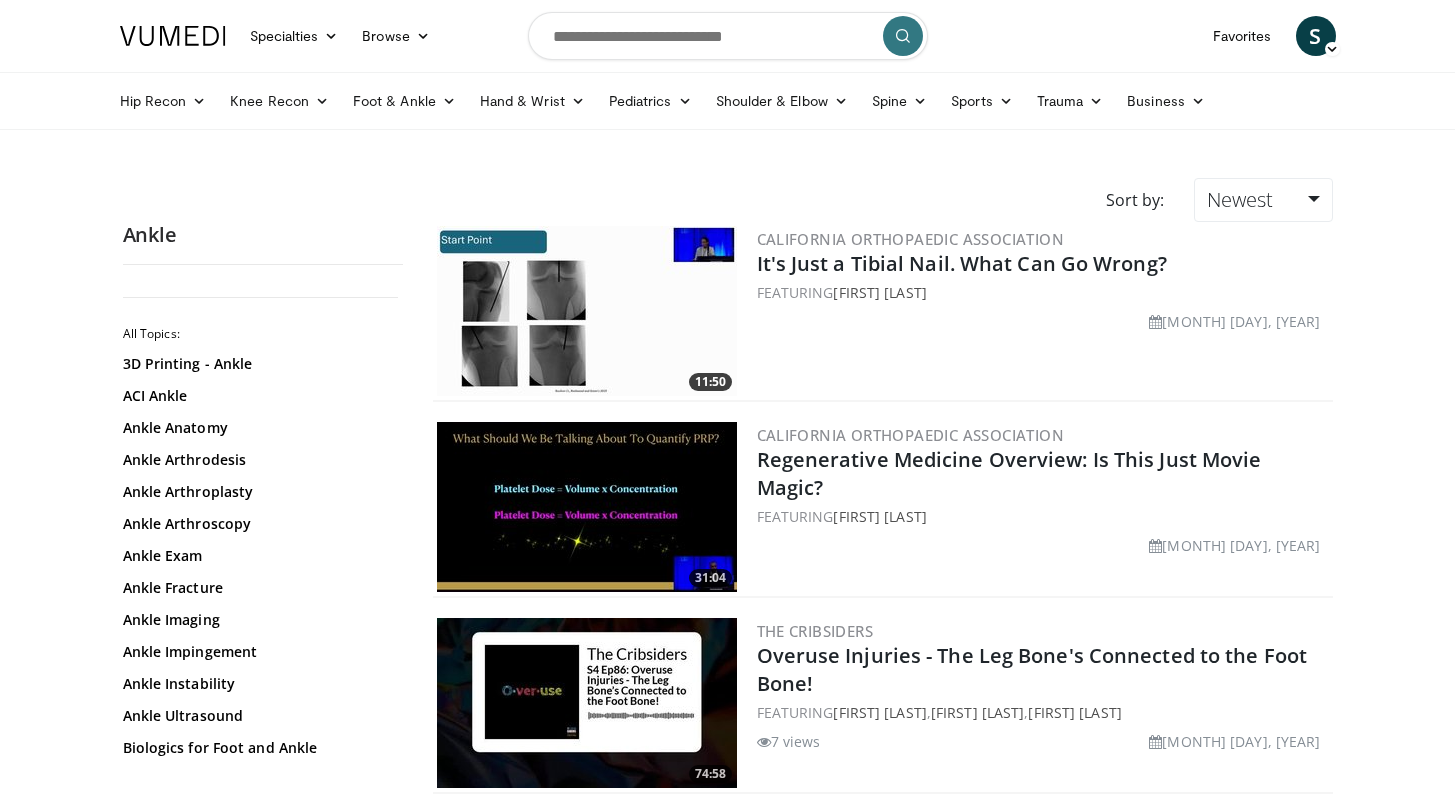 scroll, scrollTop: 0, scrollLeft: 0, axis: both 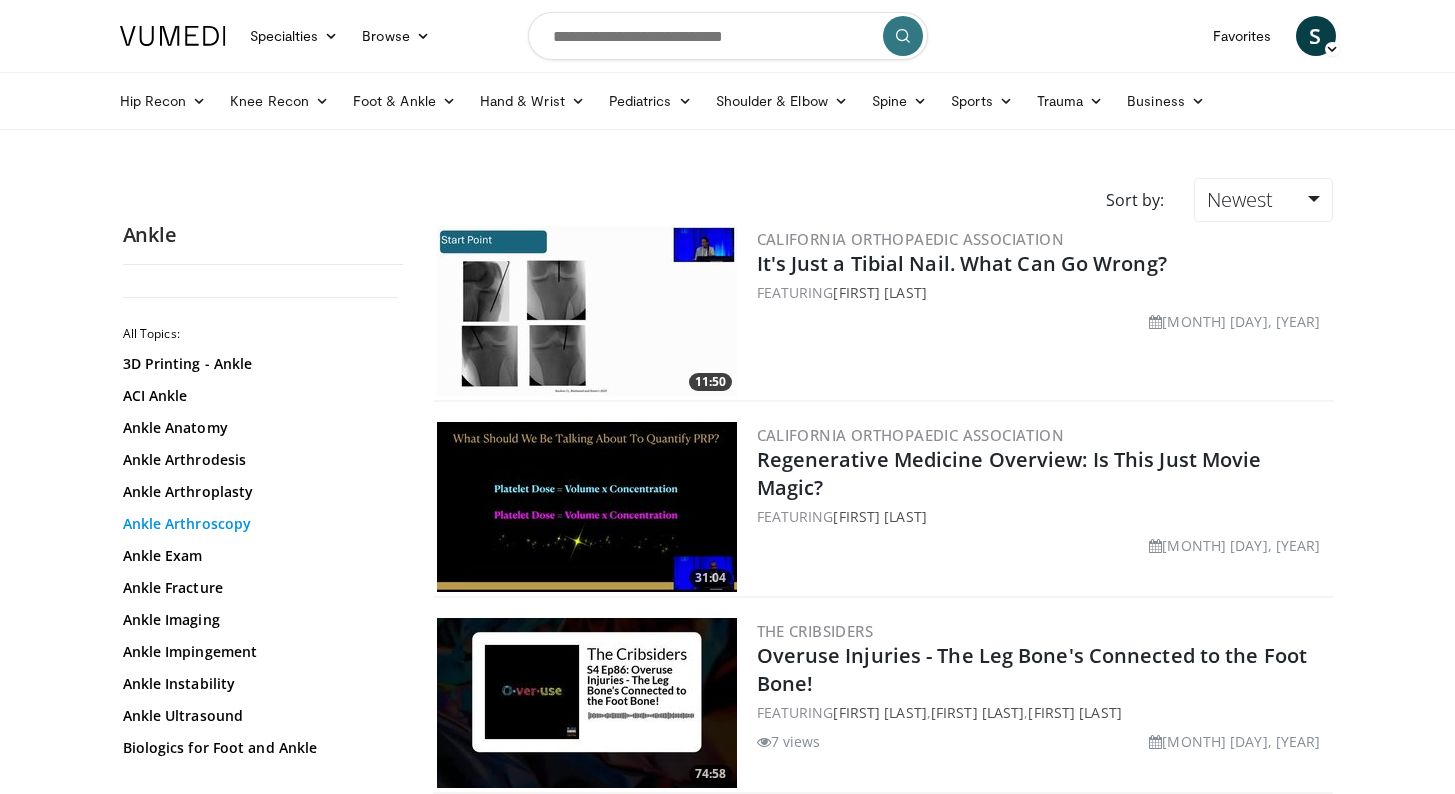 click on "Ankle Arthroscopy" at bounding box center (258, 524) 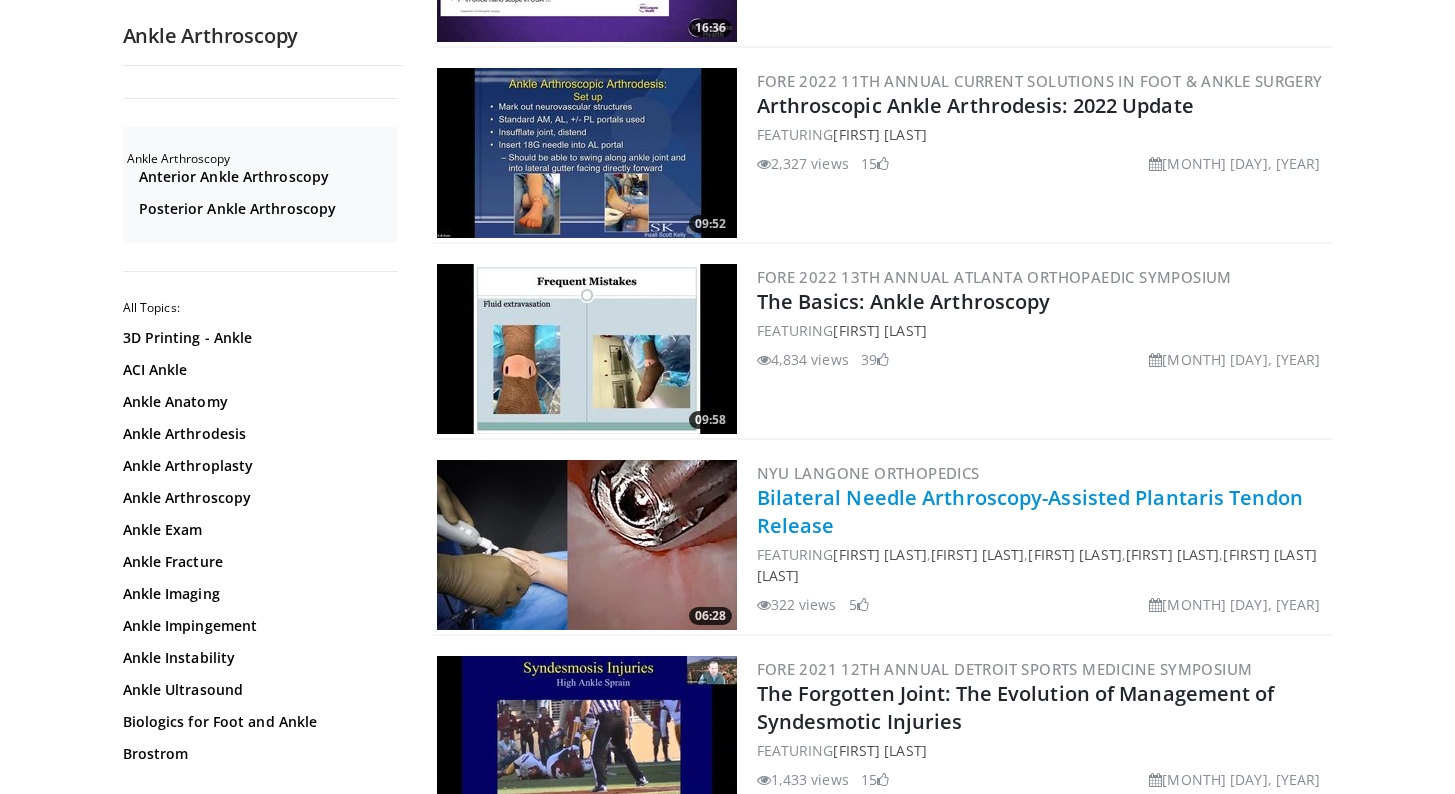 scroll, scrollTop: 3687, scrollLeft: 0, axis: vertical 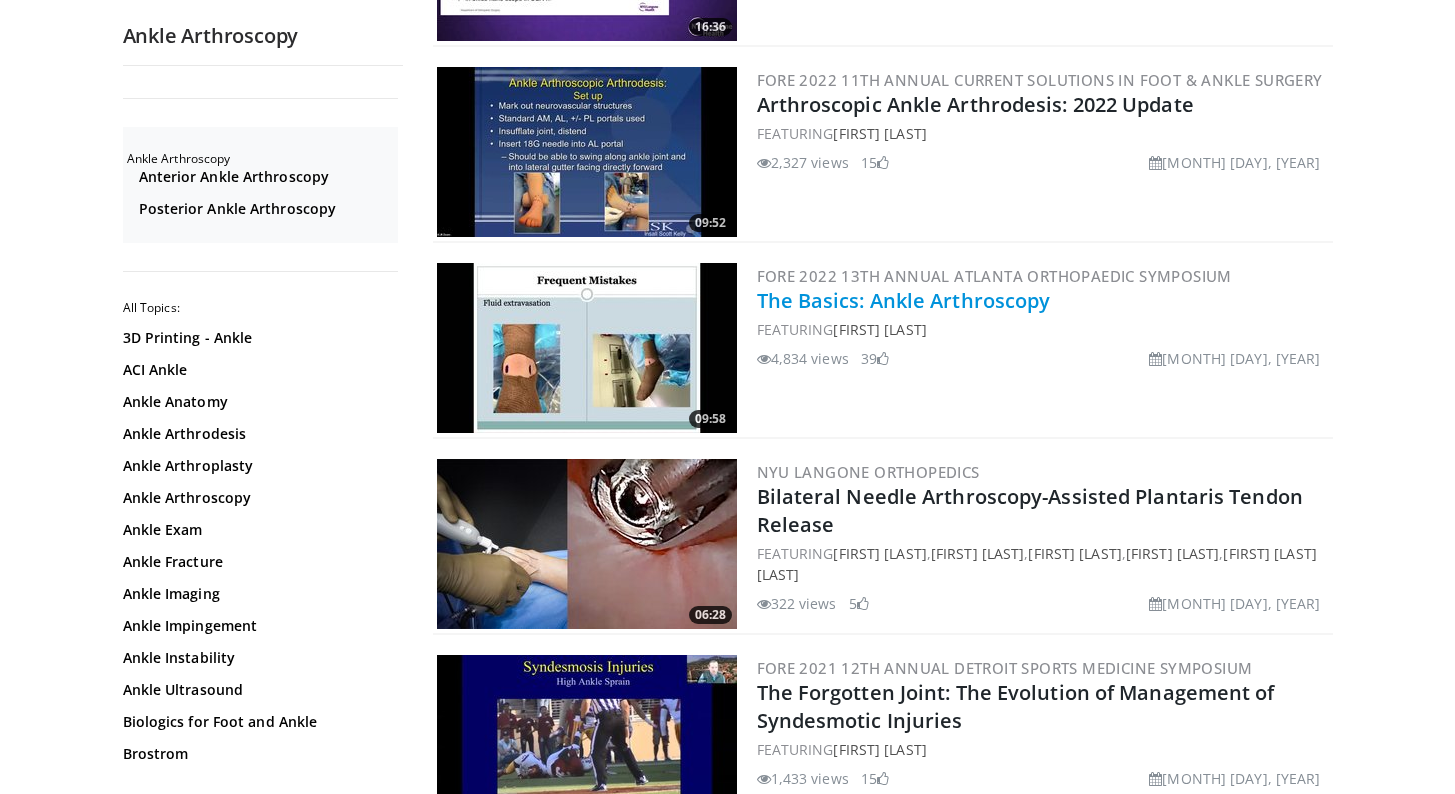 click on "The Basics: Ankle Arthroscopy" at bounding box center (904, 300) 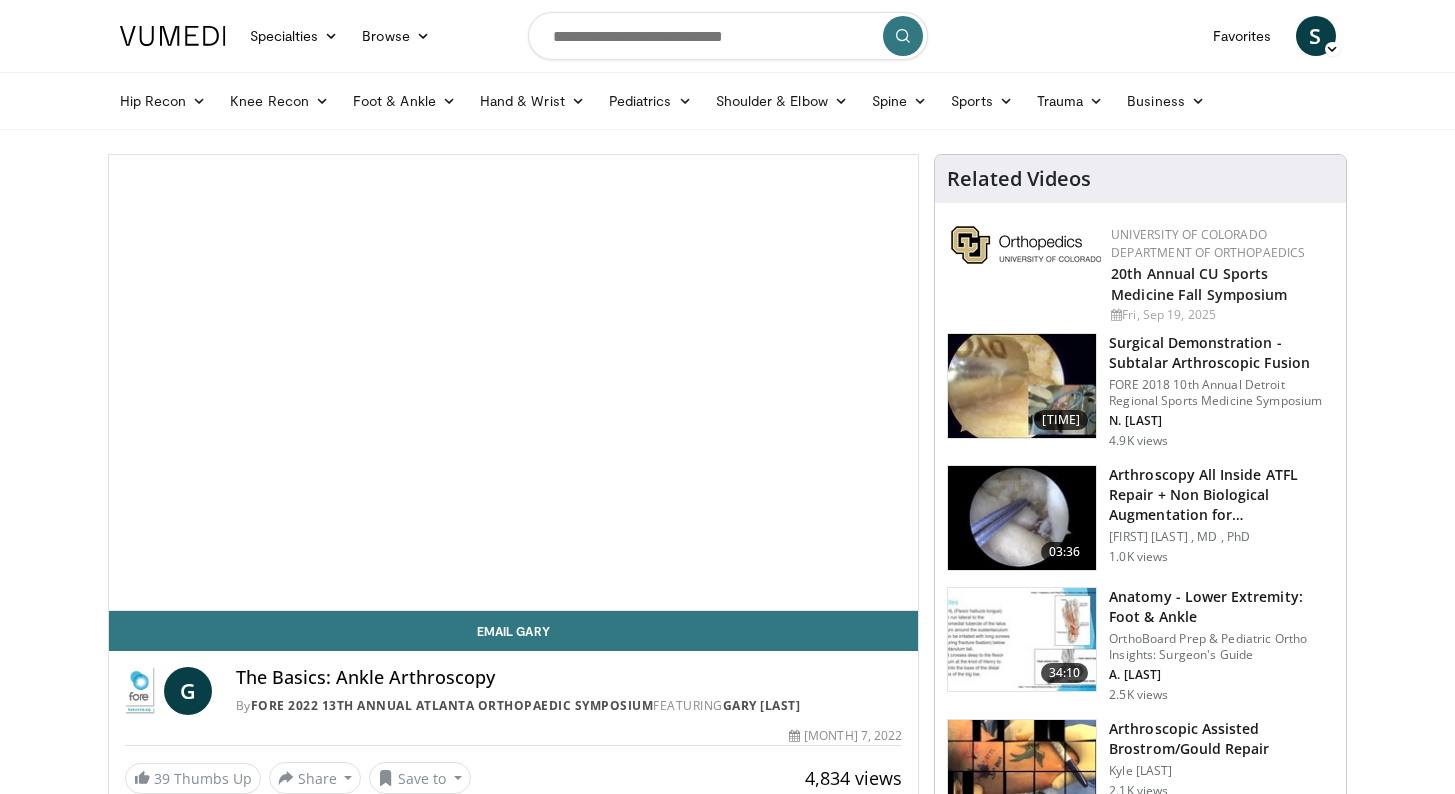 scroll, scrollTop: 0, scrollLeft: 0, axis: both 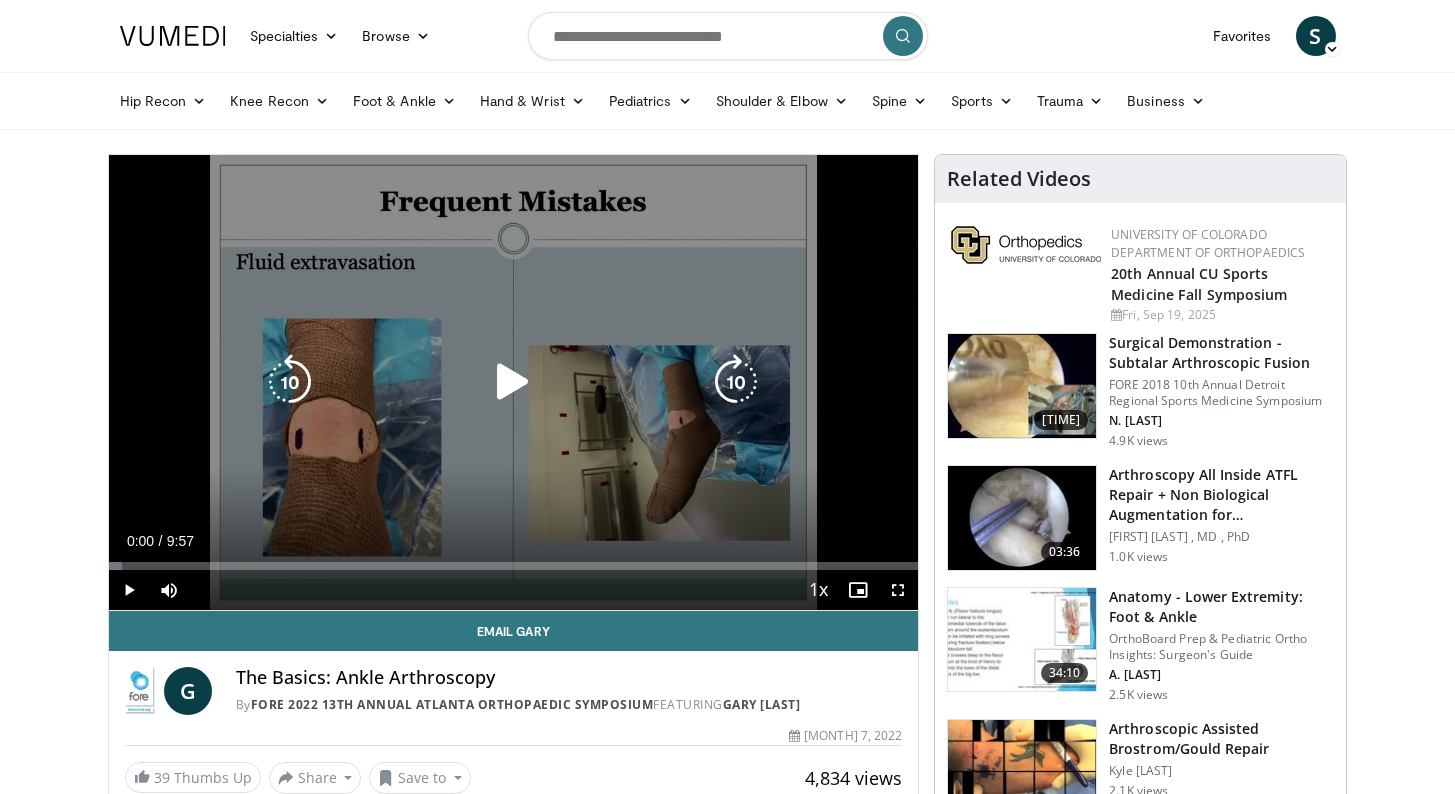 click at bounding box center (513, 382) 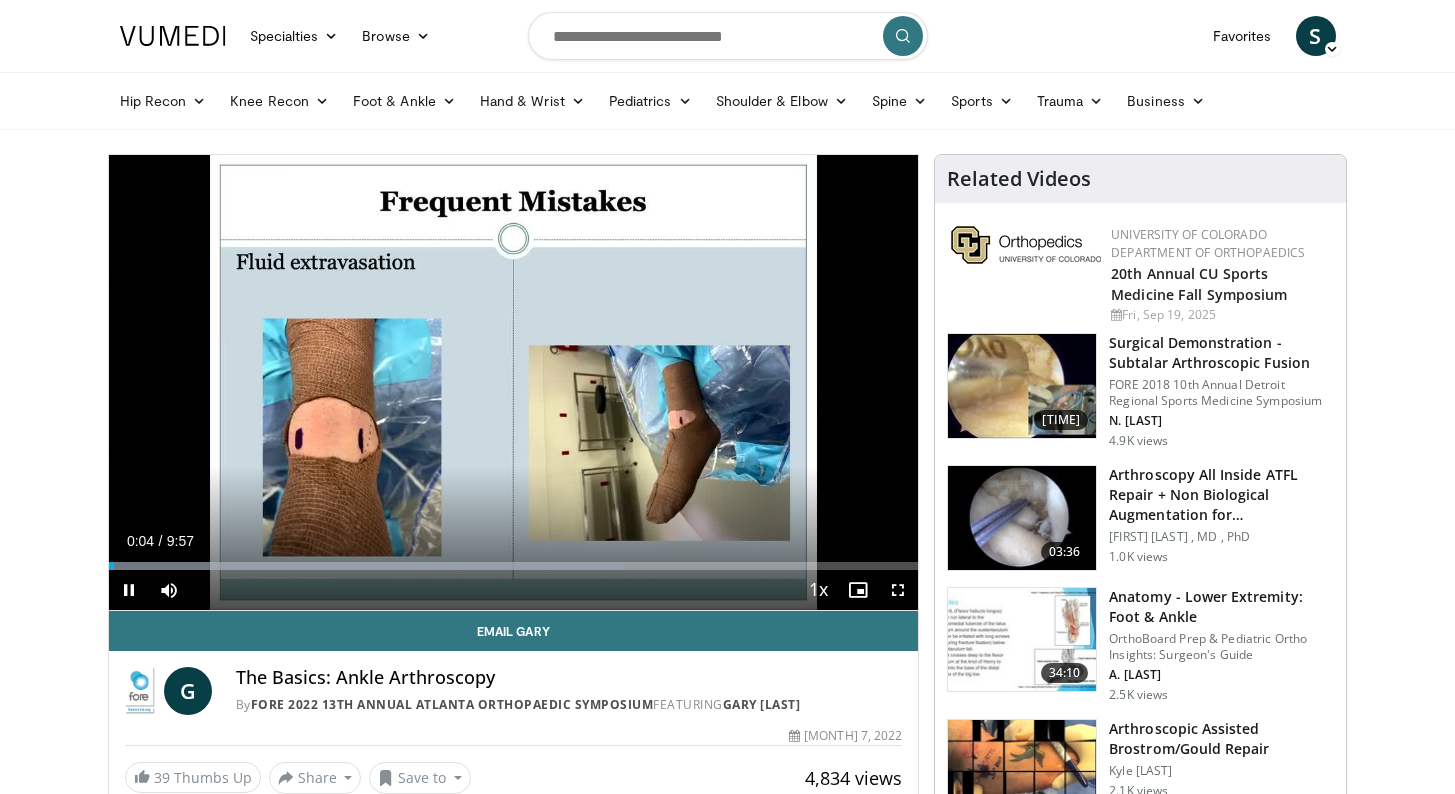 click at bounding box center [898, 590] 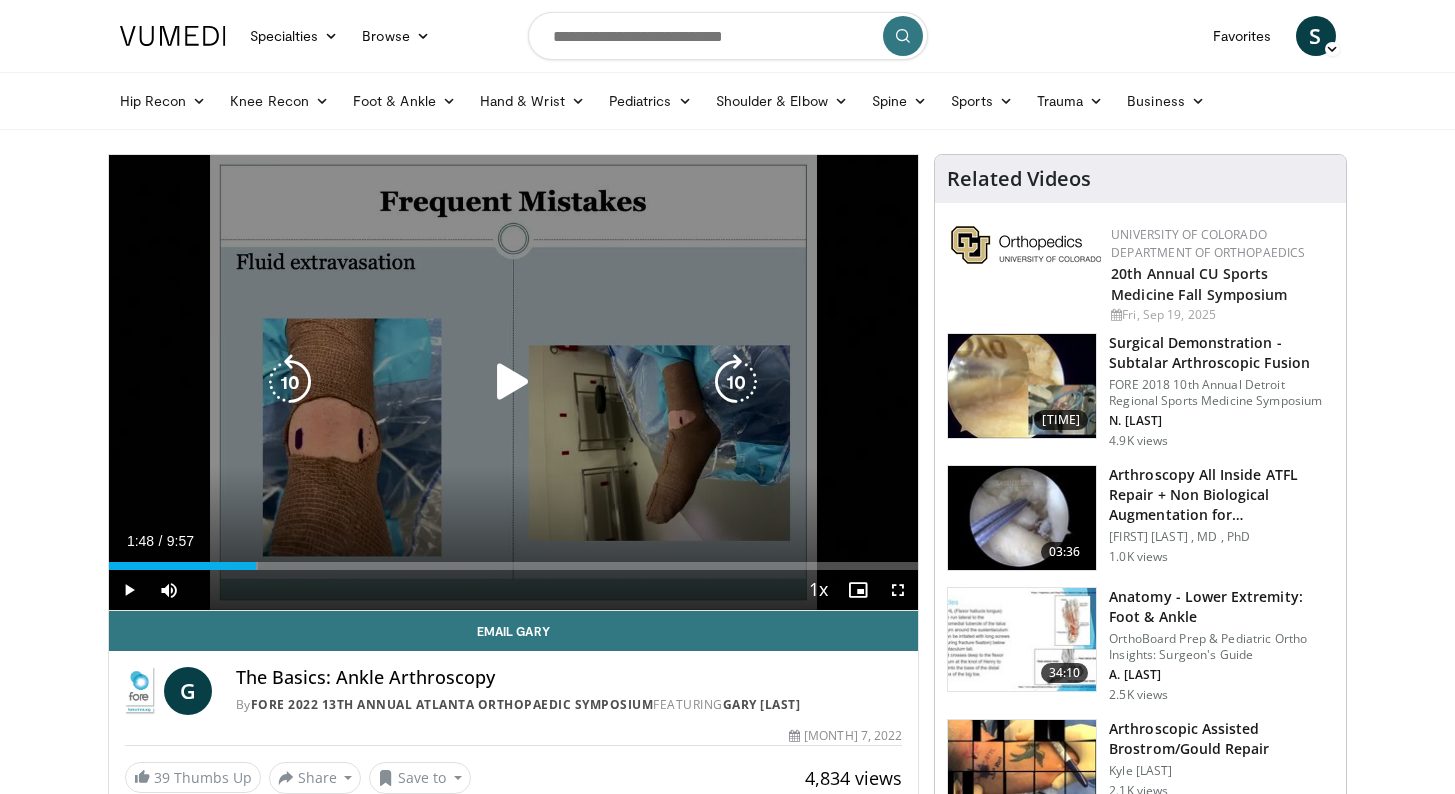 click at bounding box center (513, 382) 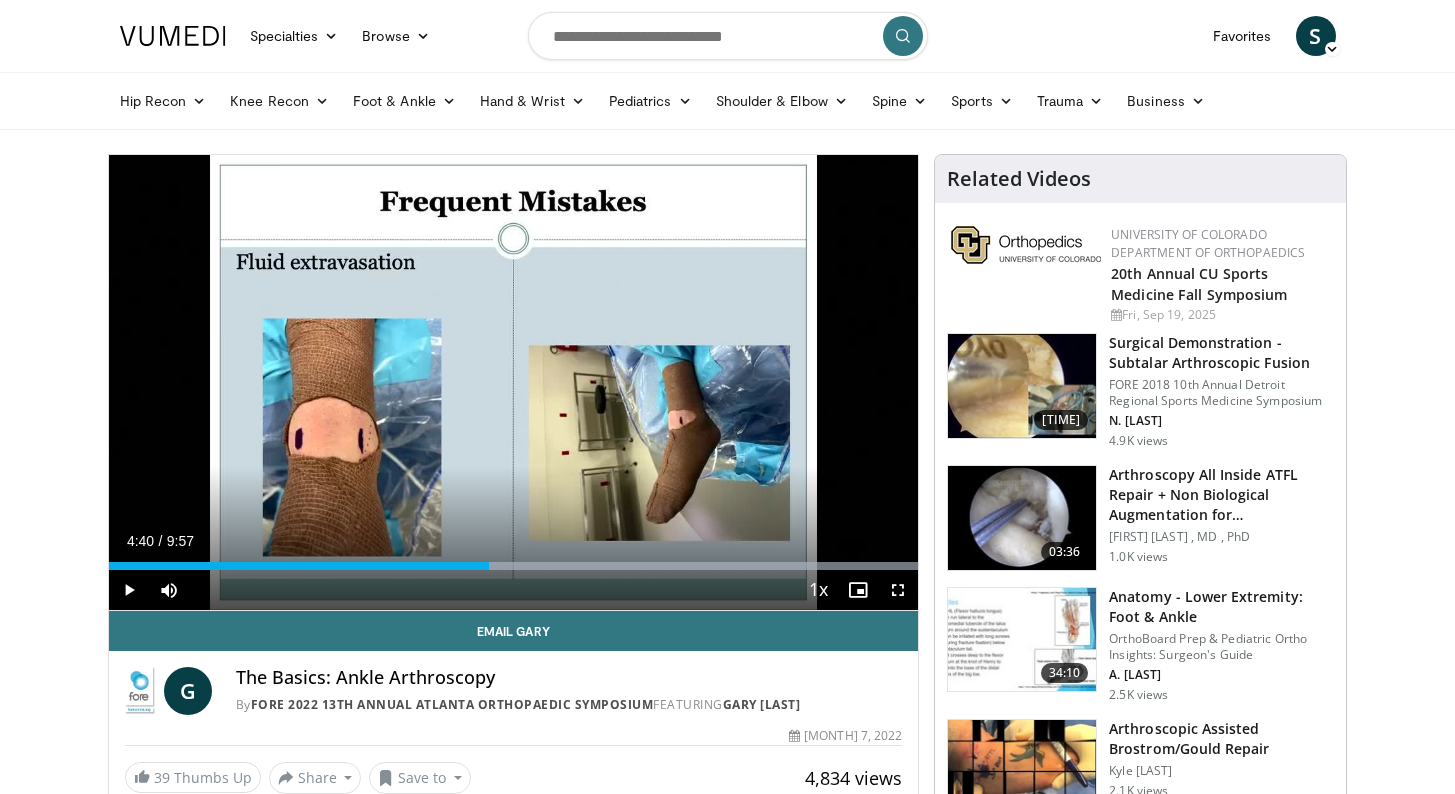 click at bounding box center [898, 590] 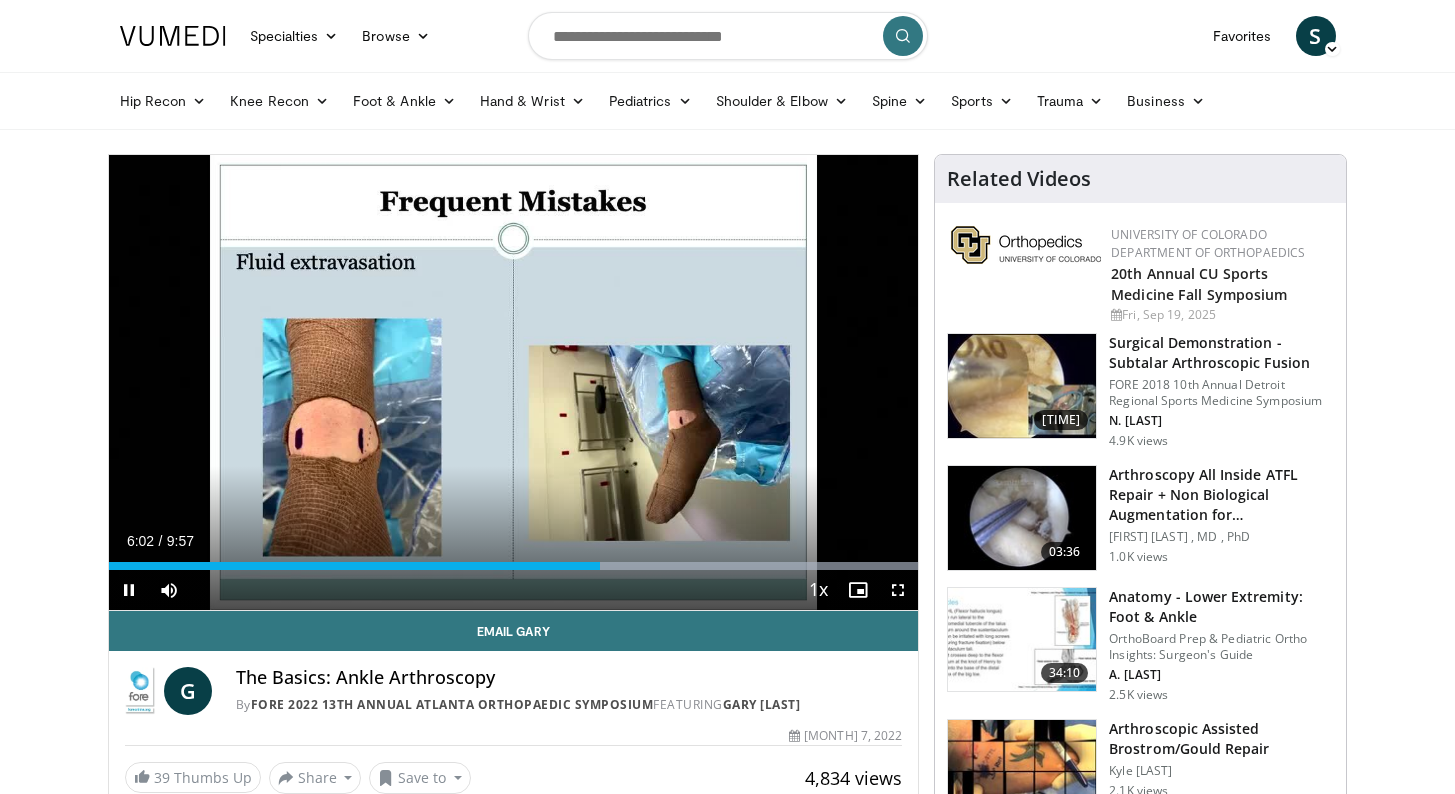 click at bounding box center [898, 590] 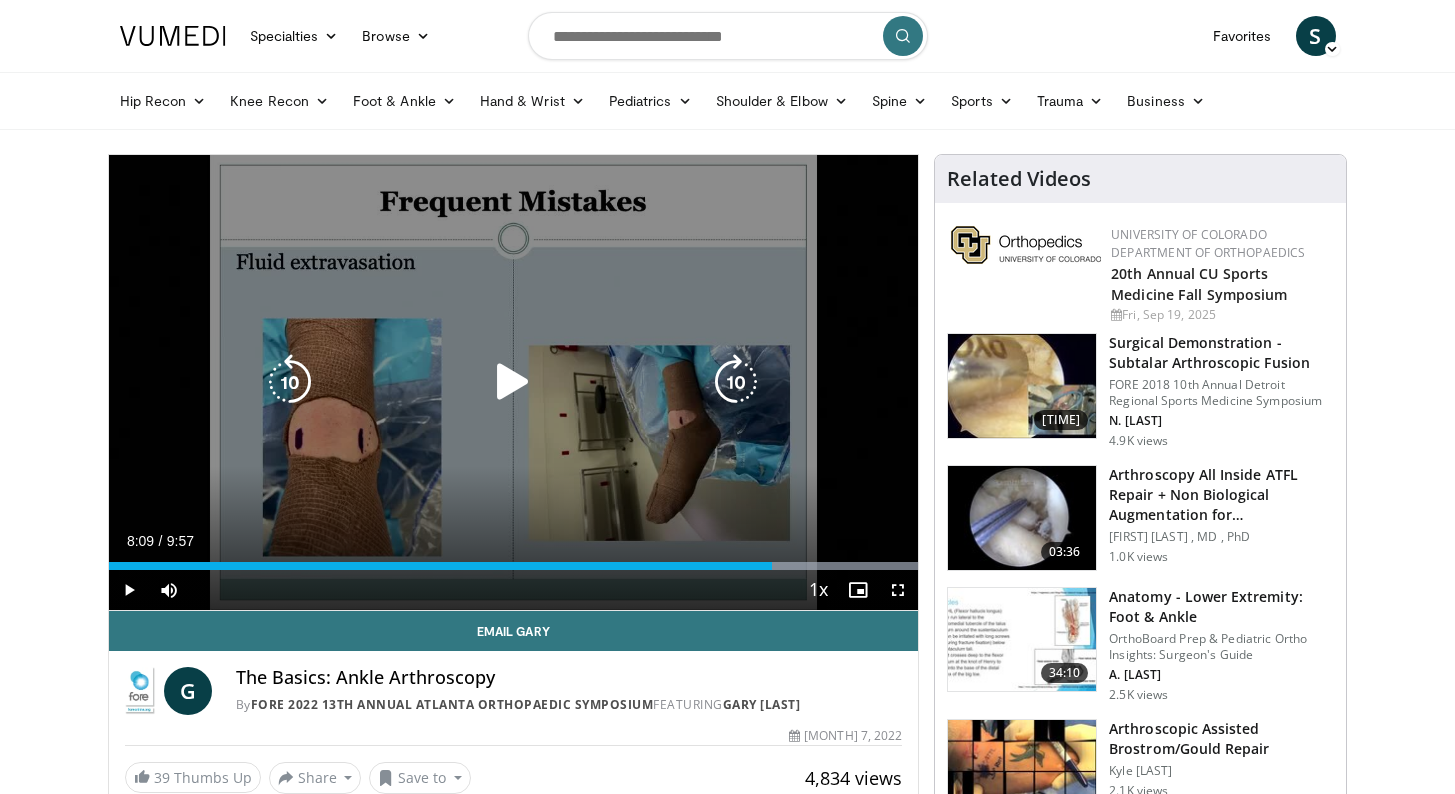 click at bounding box center (513, 382) 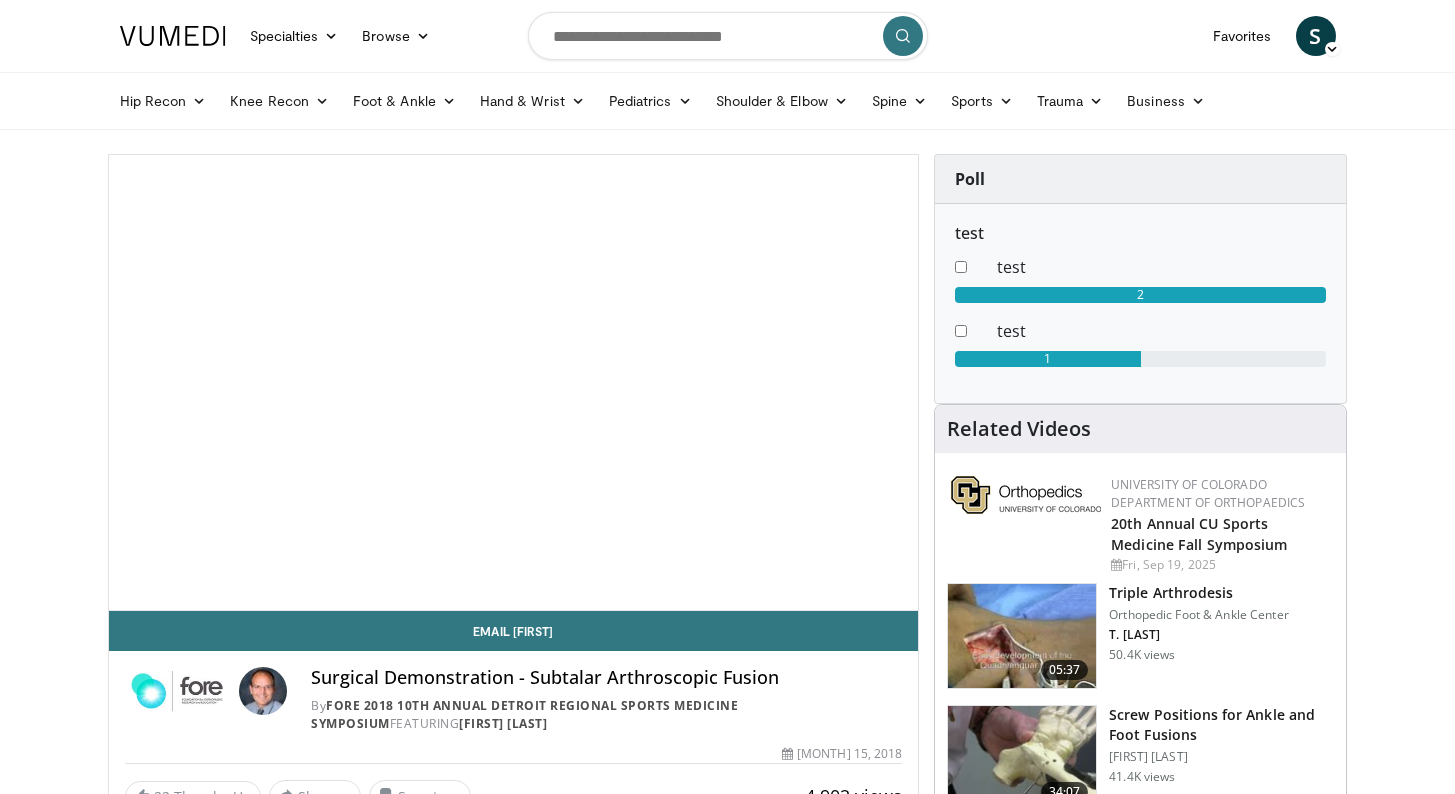 scroll, scrollTop: 0, scrollLeft: 0, axis: both 